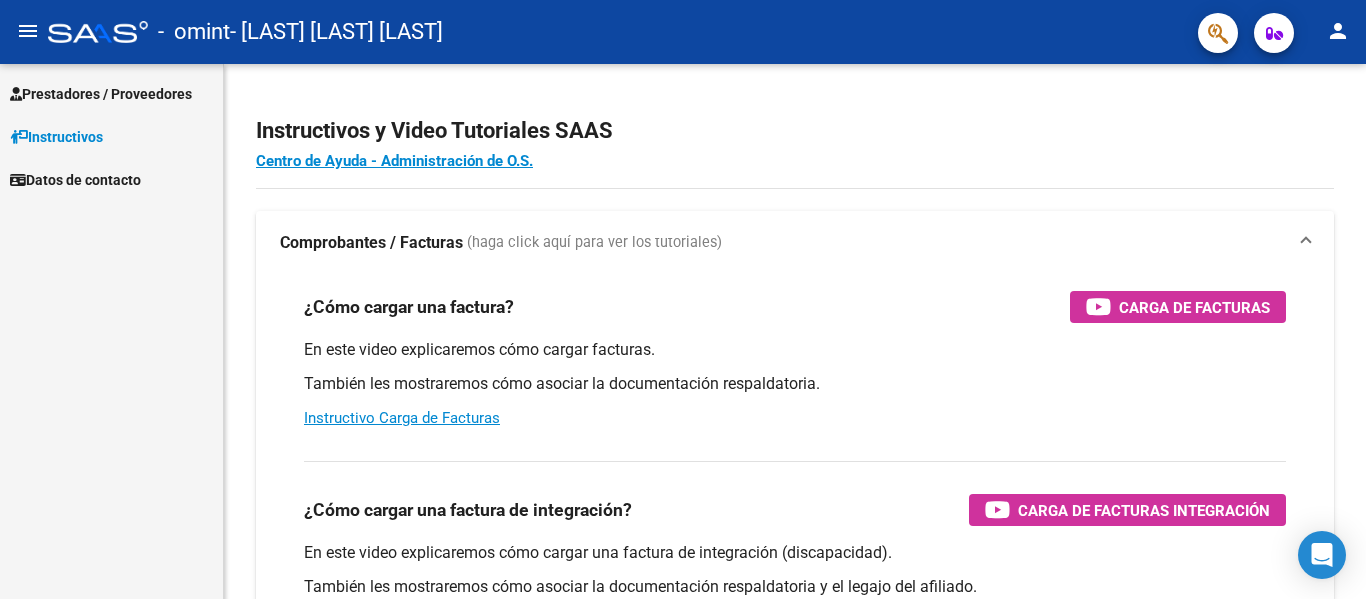 scroll, scrollTop: 0, scrollLeft: 0, axis: both 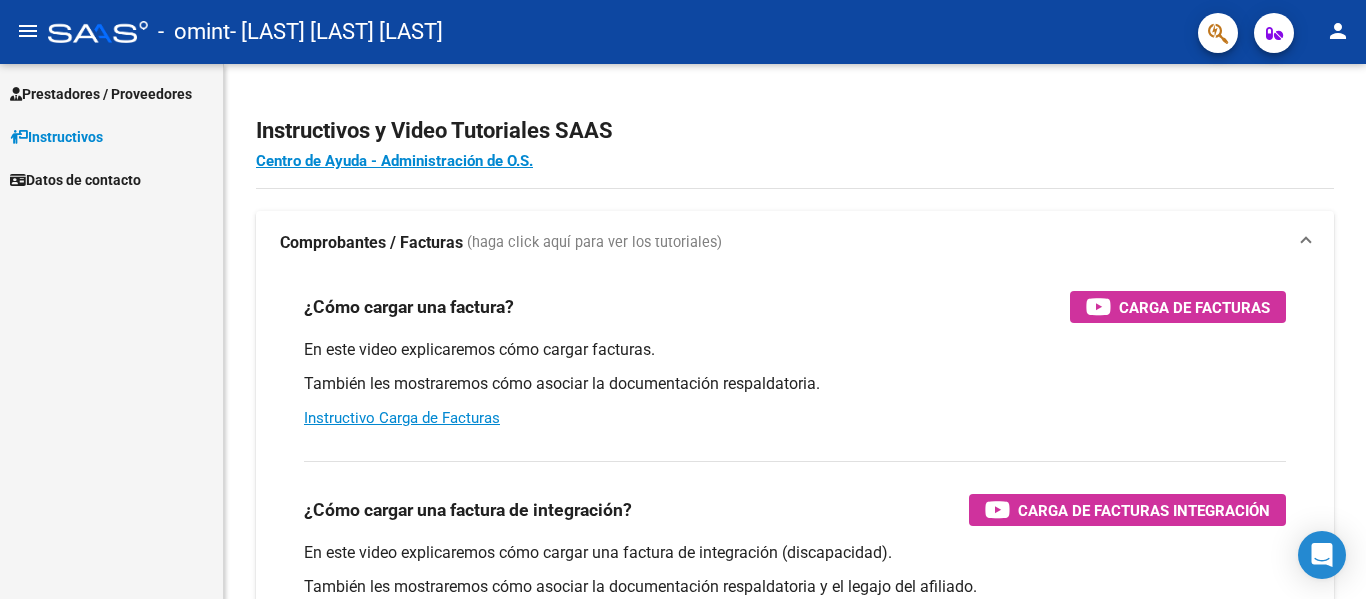 click on "Prestadores / Proveedores" at bounding box center [101, 94] 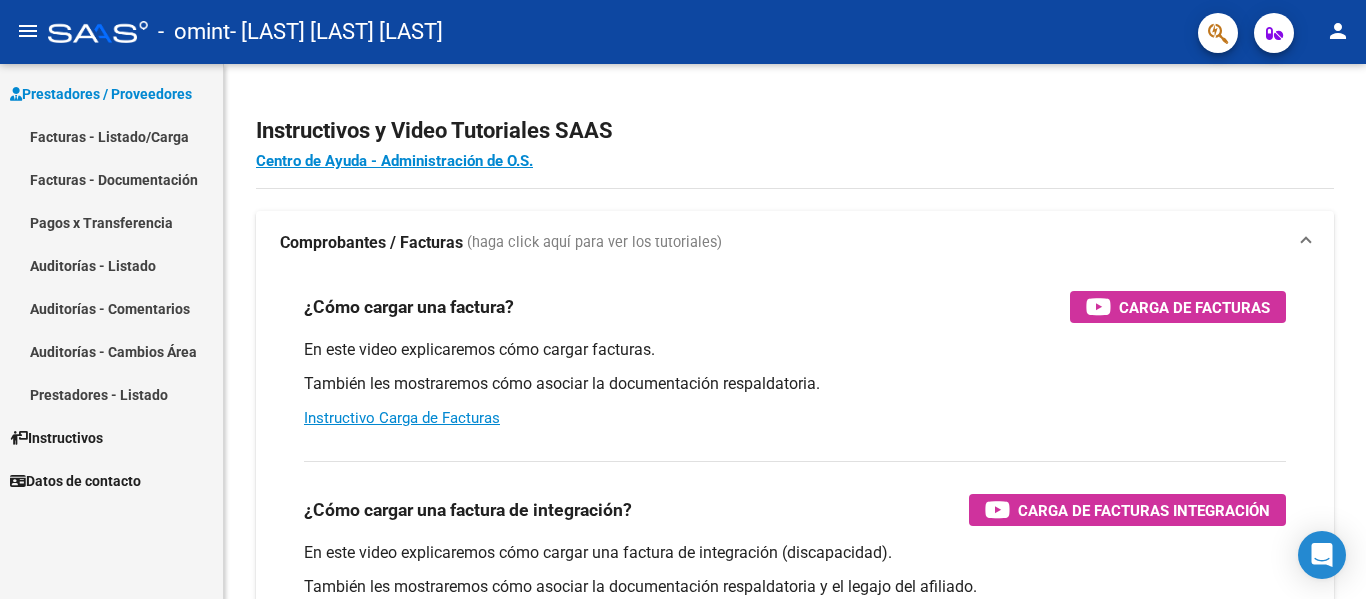 click on "Facturas - Listado/Carga" at bounding box center [111, 136] 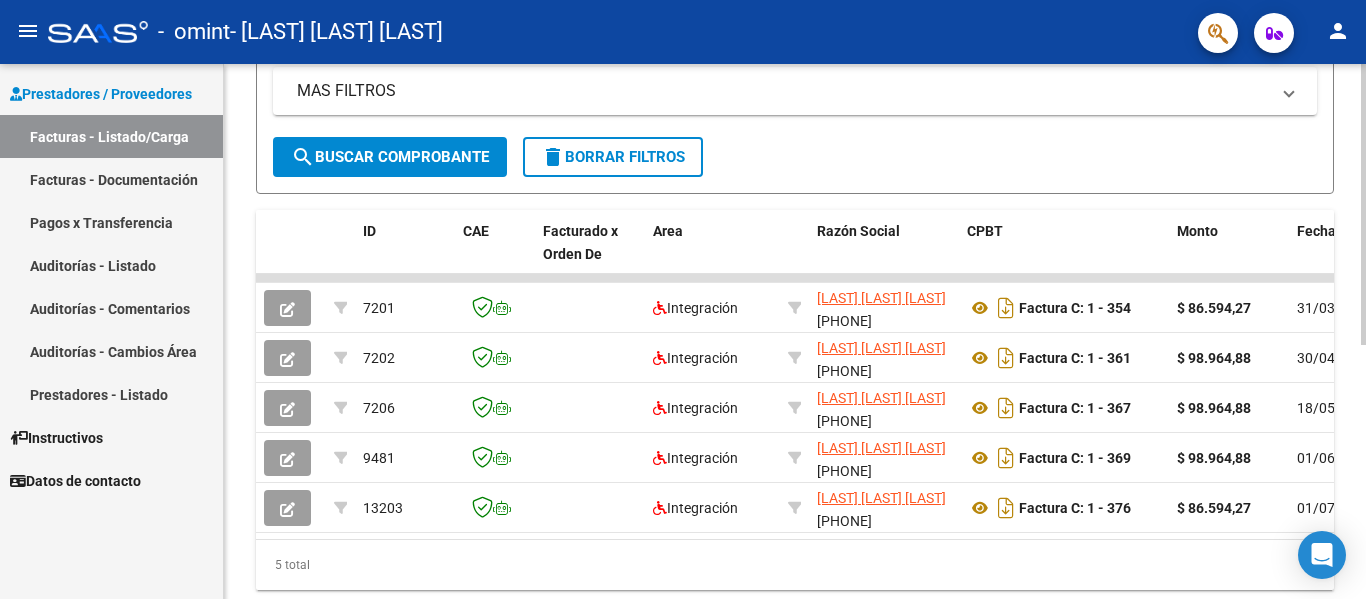scroll, scrollTop: 449, scrollLeft: 0, axis: vertical 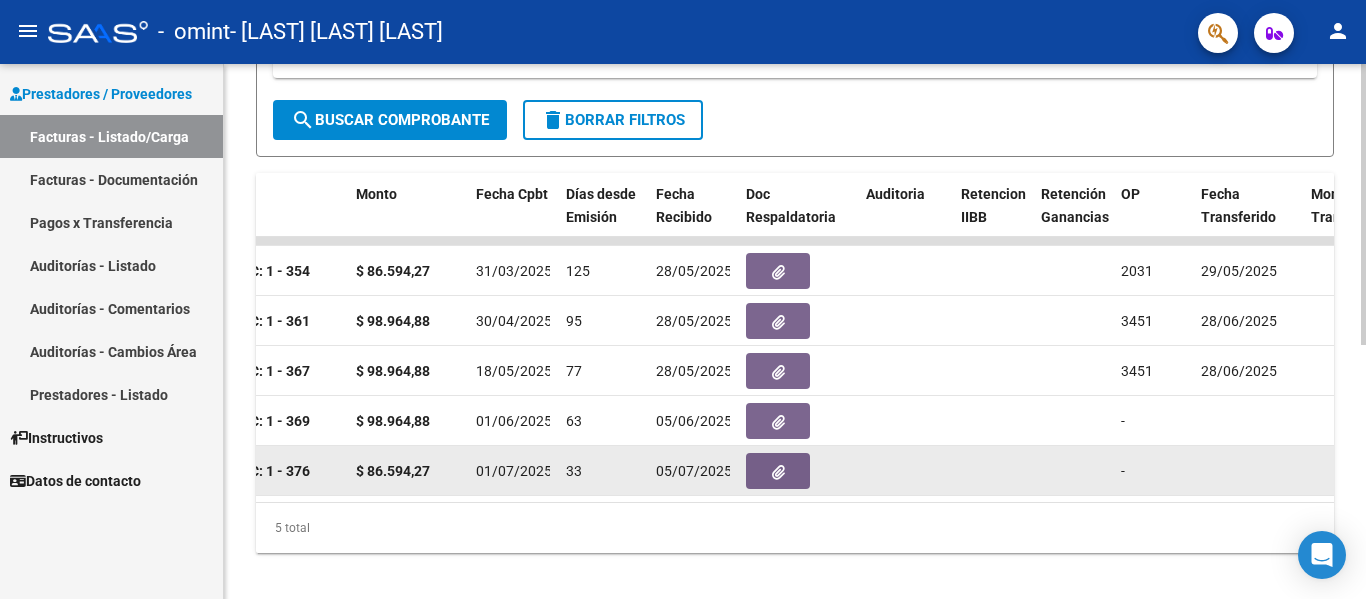 click 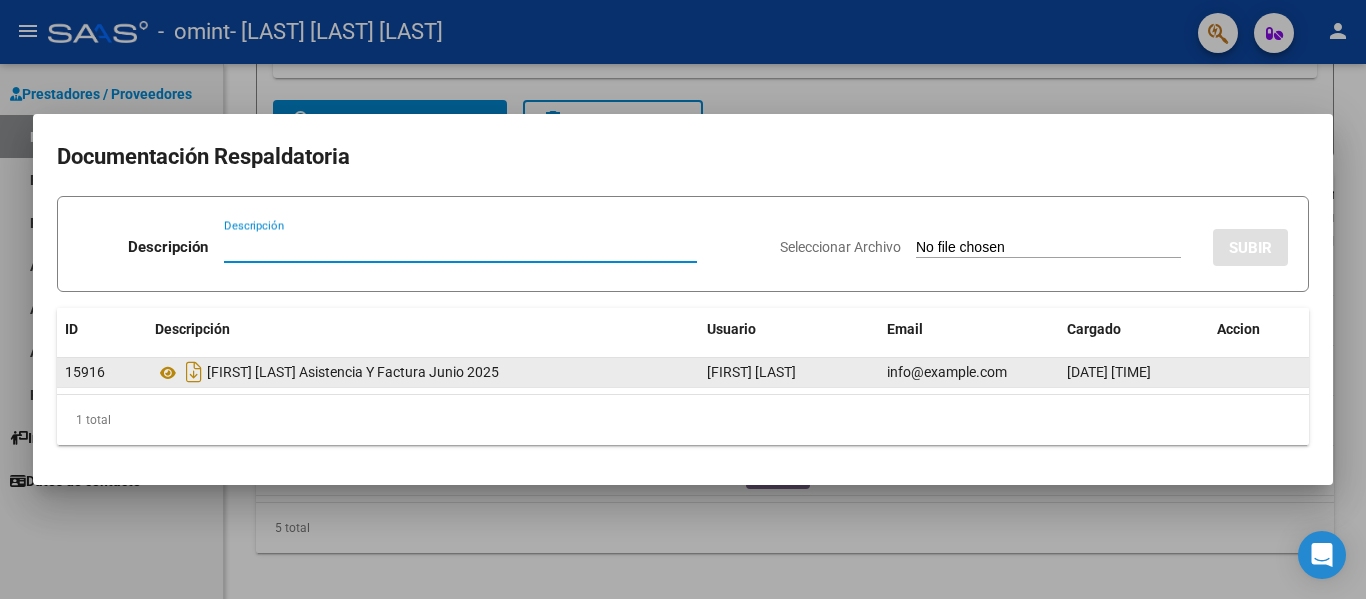 click on "[FIRST] [LAST] Asistencia Y Factura Junio 2025" 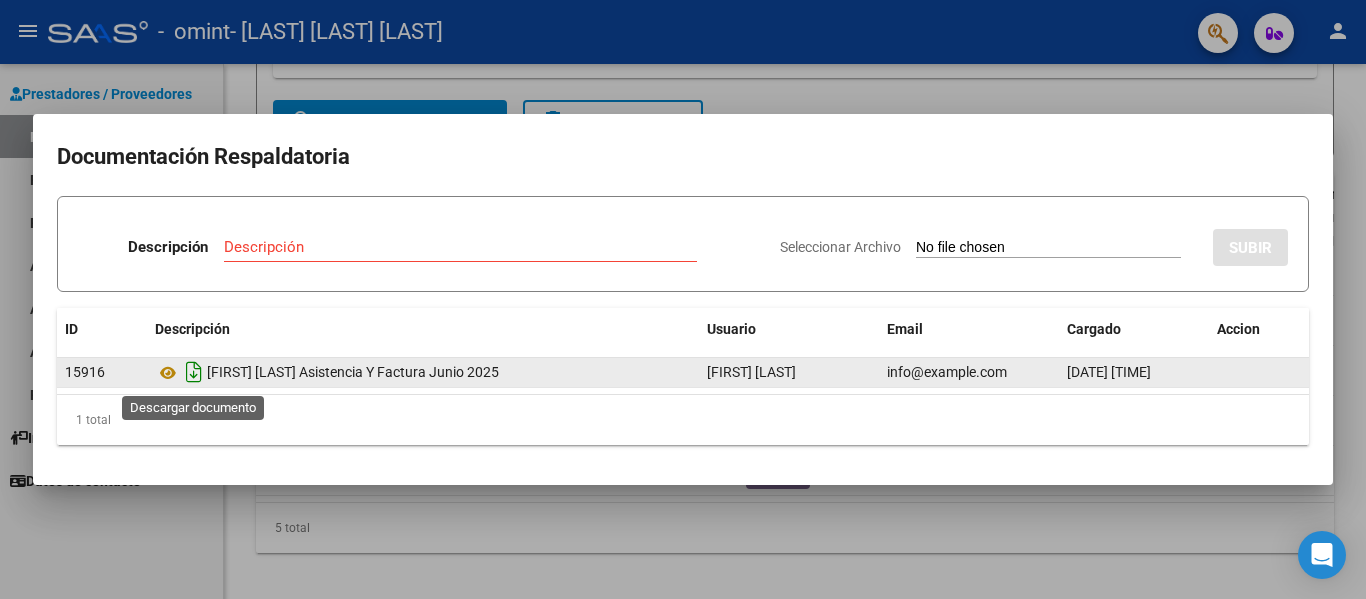 click 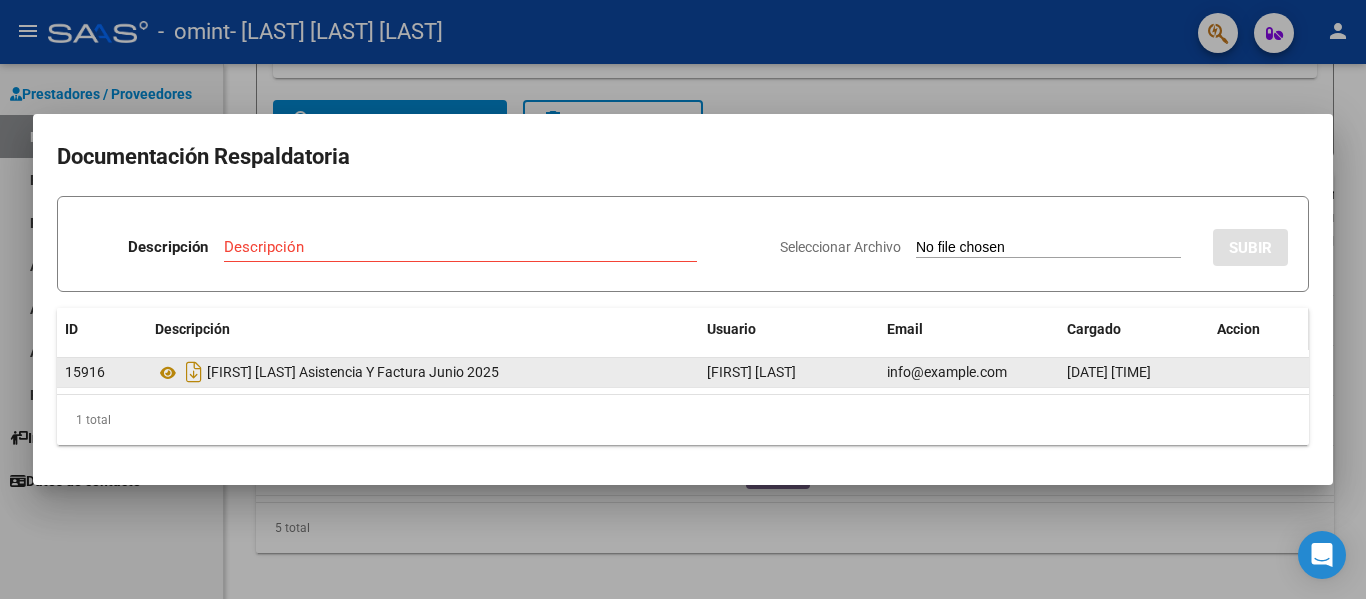 click on "Accion" at bounding box center [1238, 329] 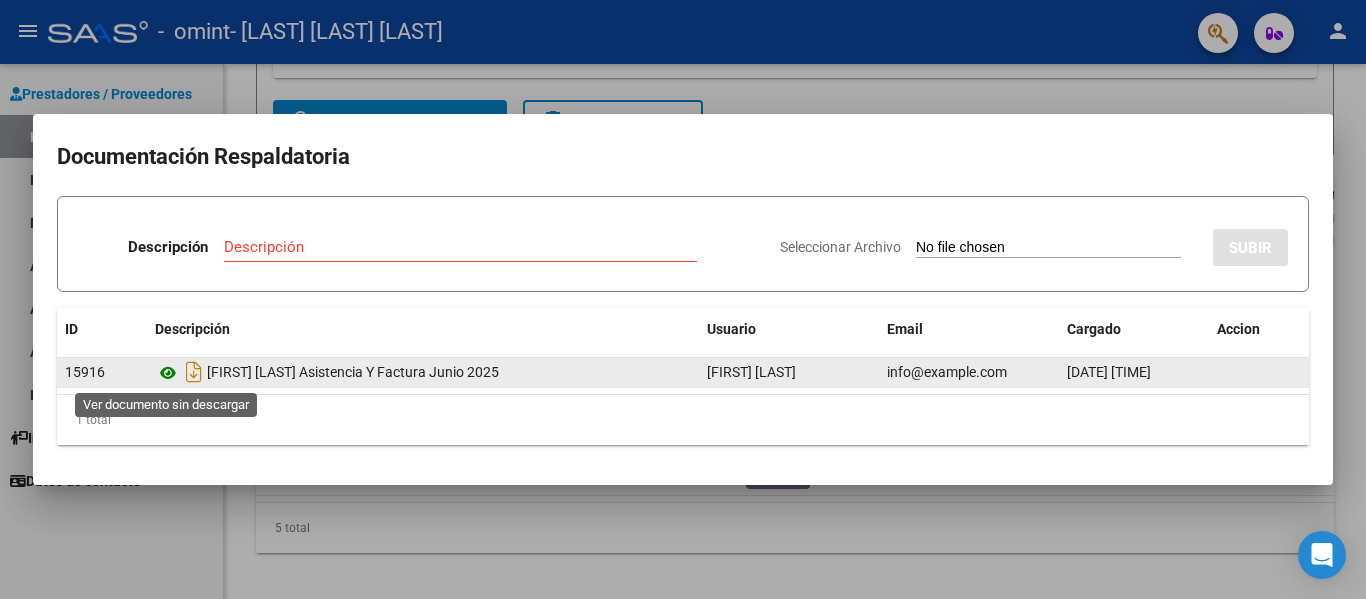 click 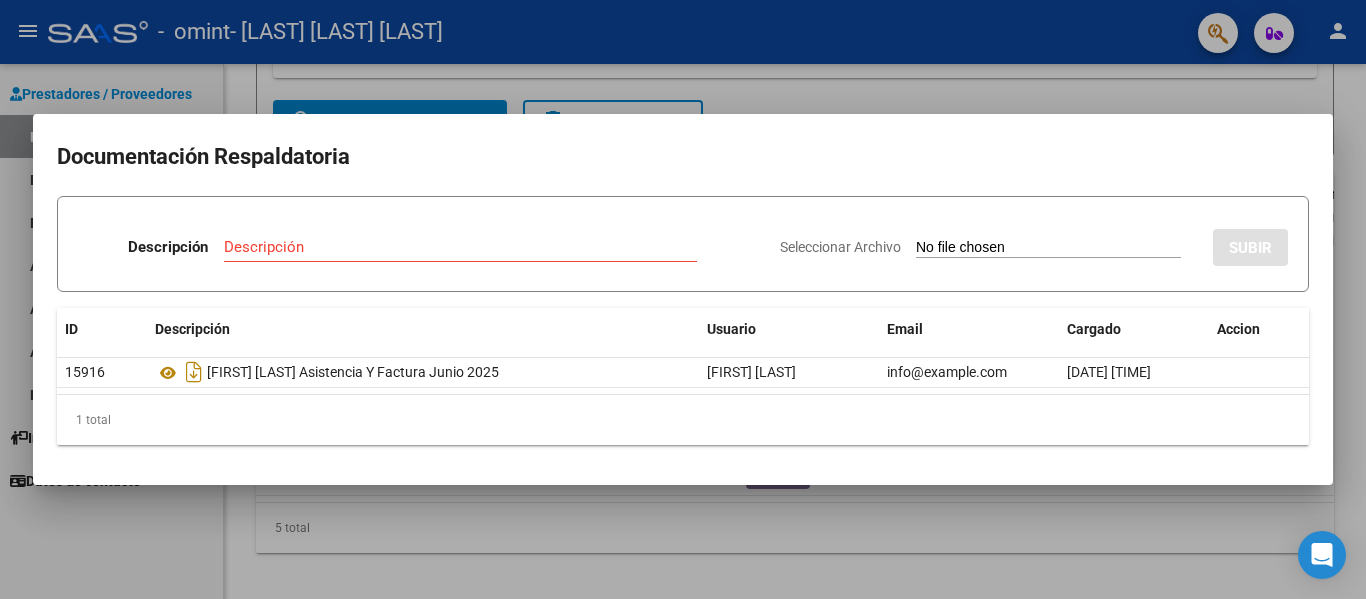 click at bounding box center [683, 299] 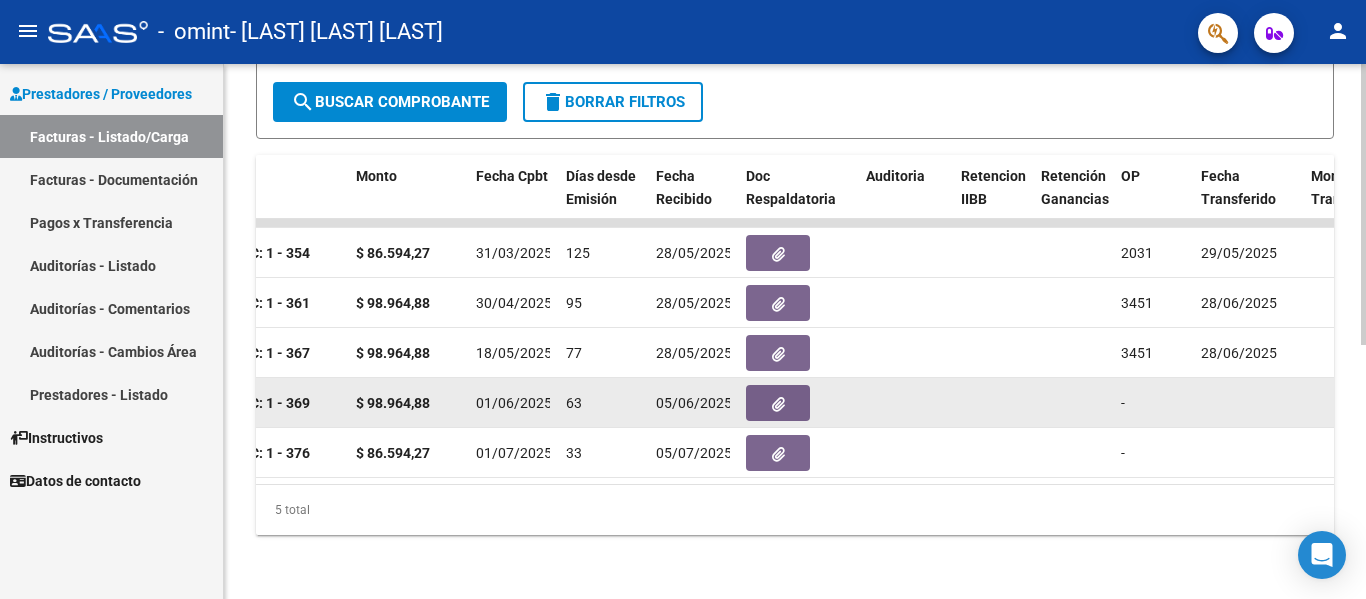 scroll, scrollTop: 483, scrollLeft: 0, axis: vertical 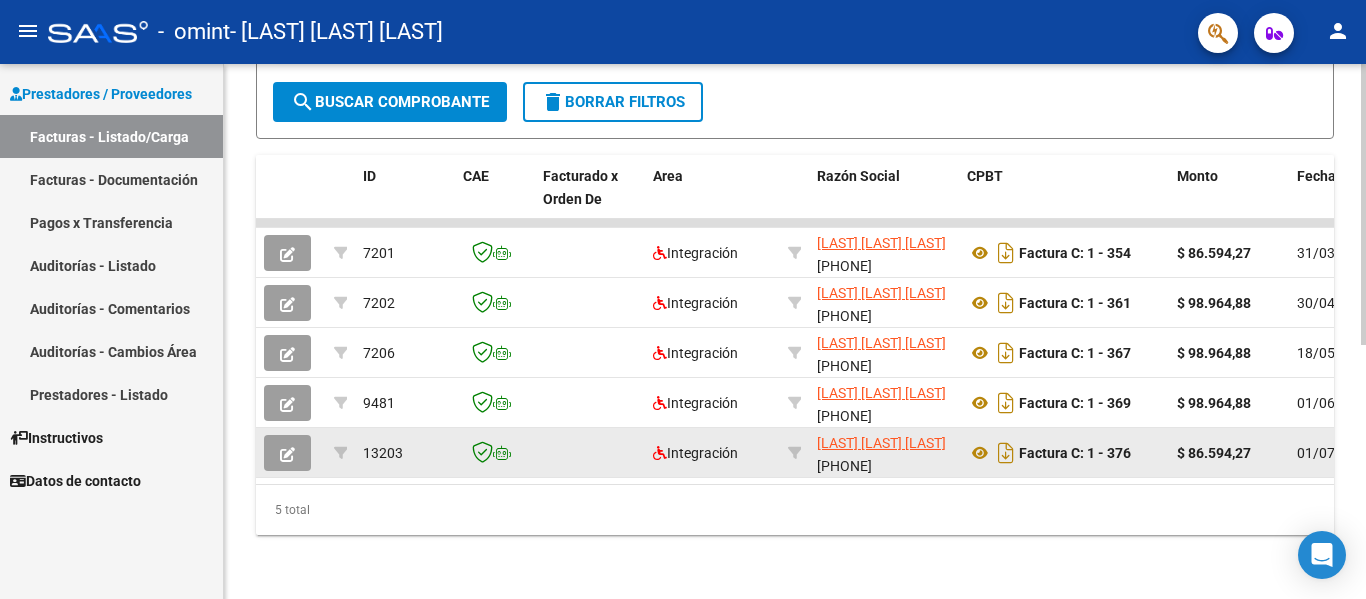 click 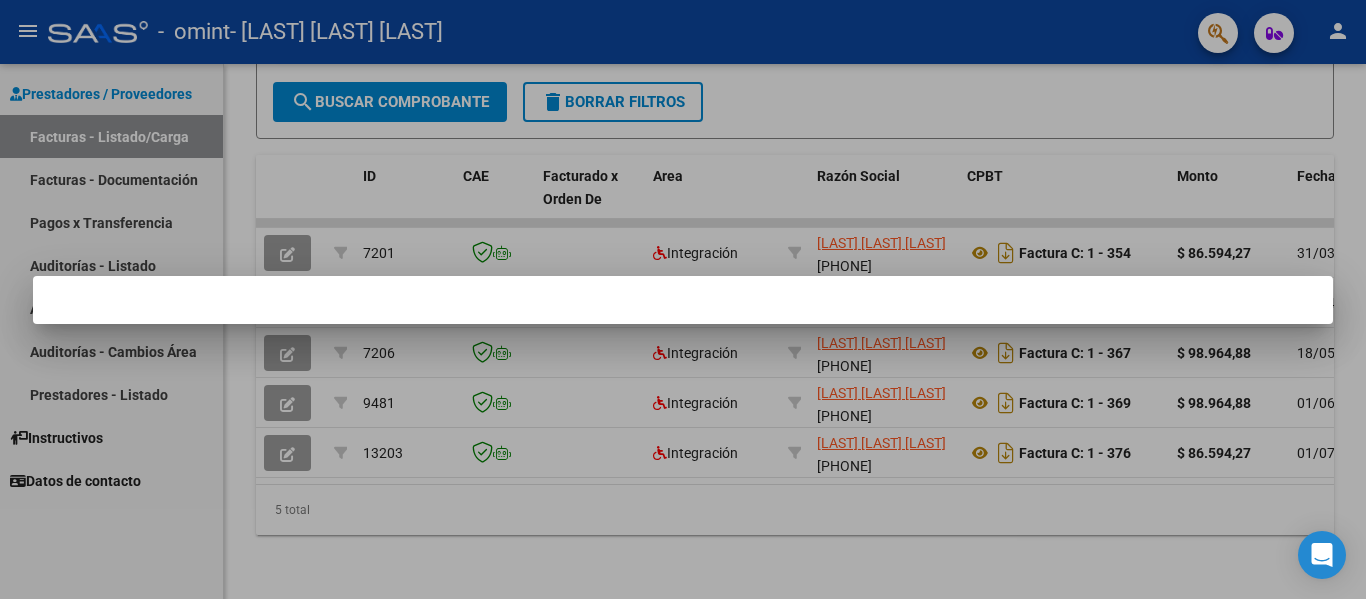drag, startPoint x: 465, startPoint y: 476, endPoint x: 564, endPoint y: 461, distance: 100.12991 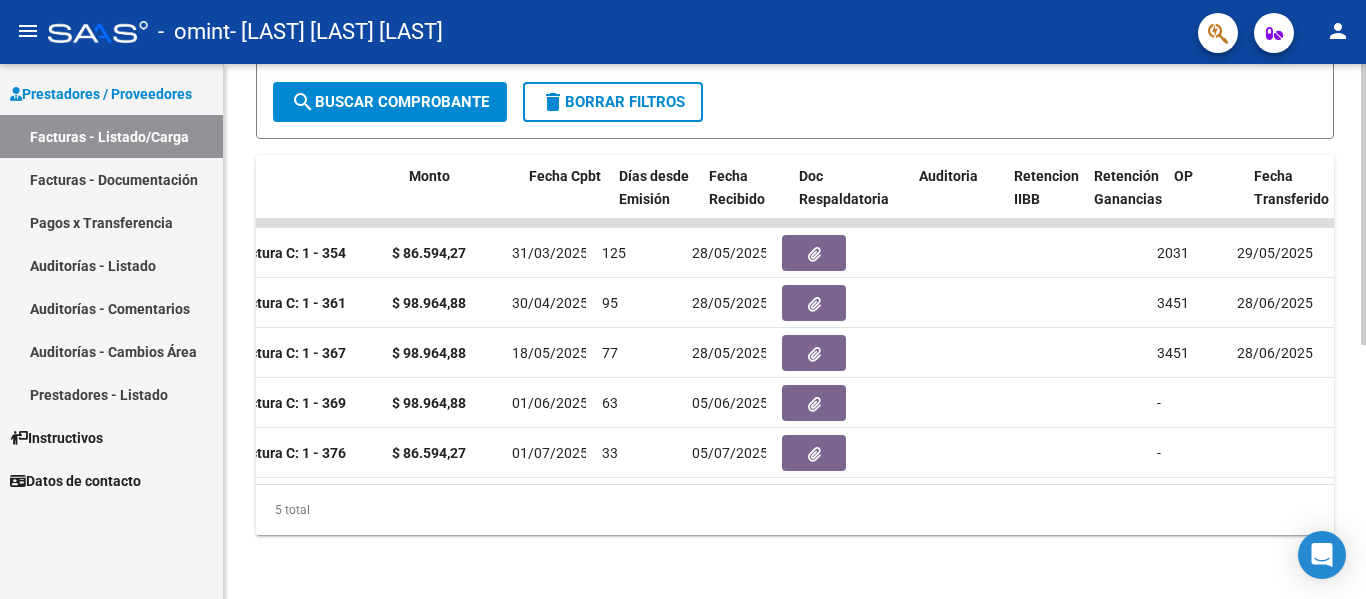 scroll, scrollTop: 0, scrollLeft: 760, axis: horizontal 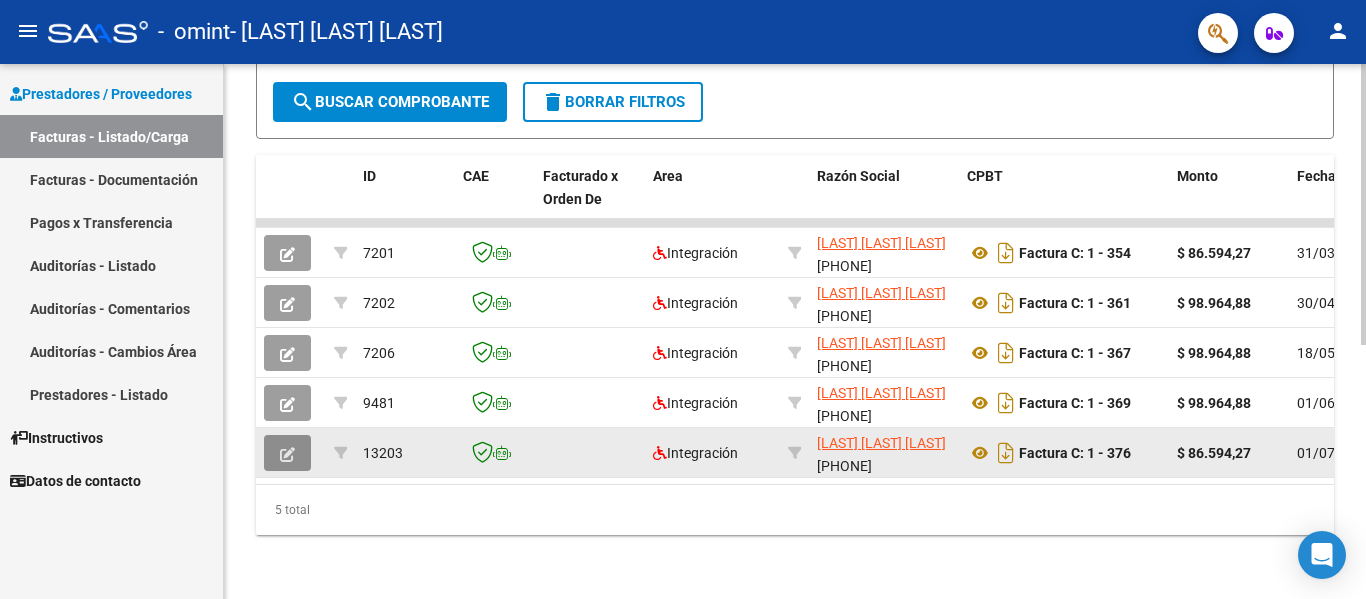 click 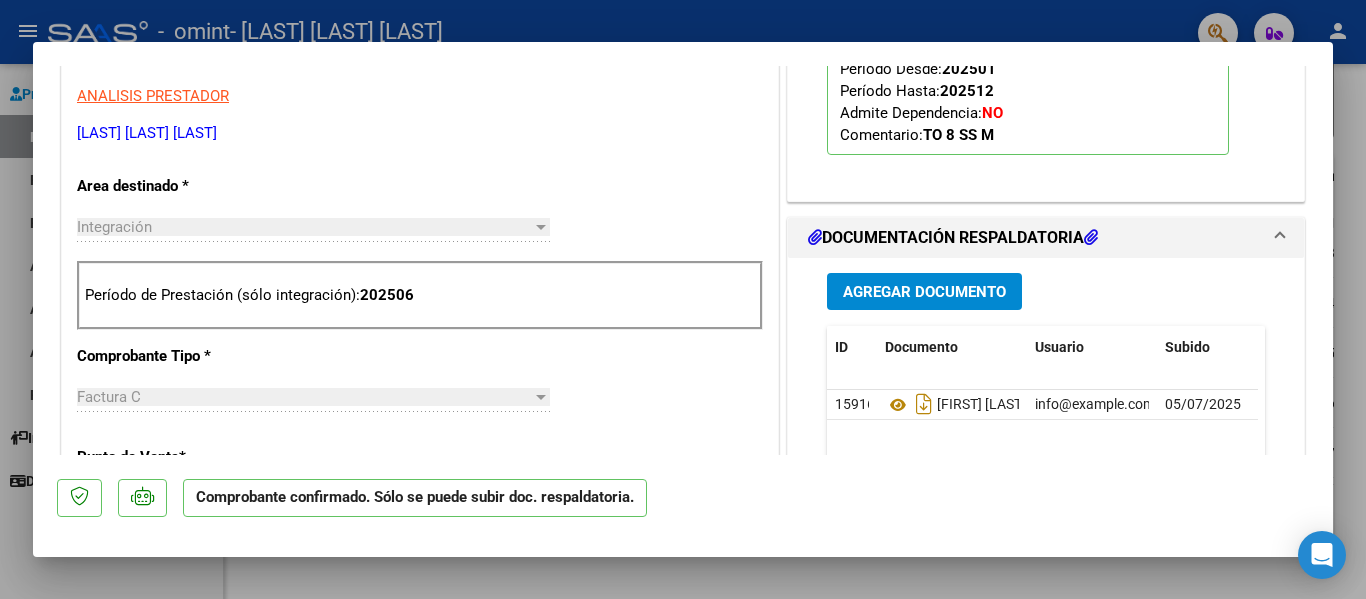 scroll, scrollTop: 612, scrollLeft: 0, axis: vertical 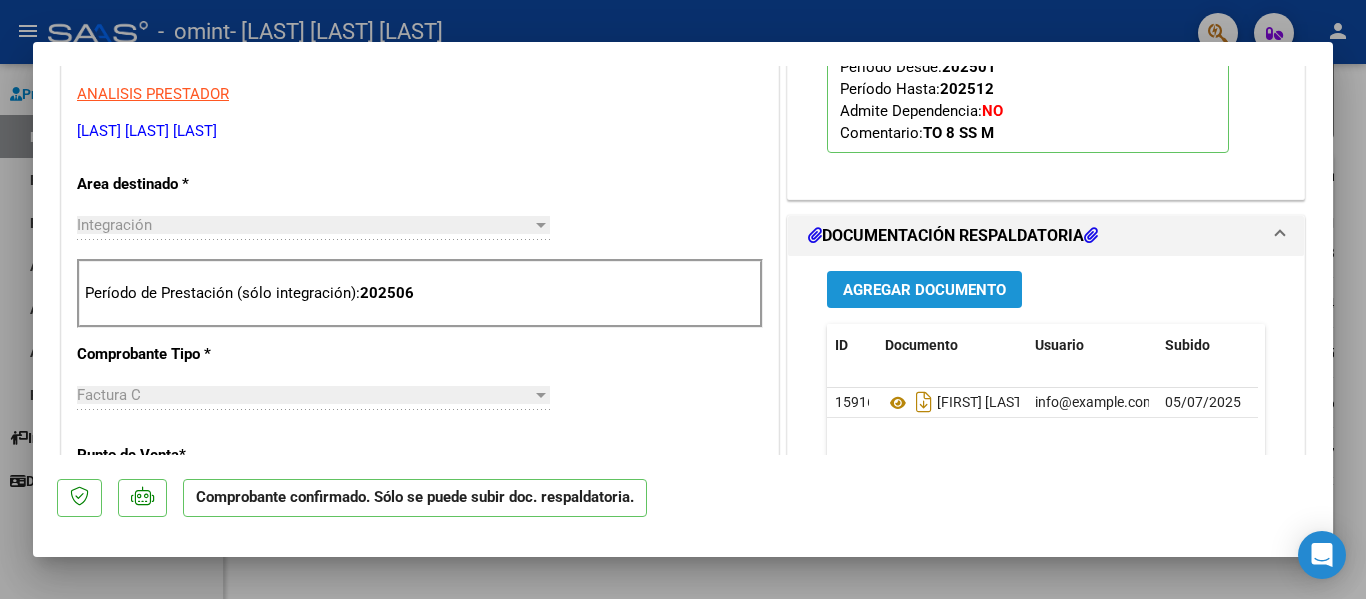 click on "Agregar Documento" at bounding box center [924, 290] 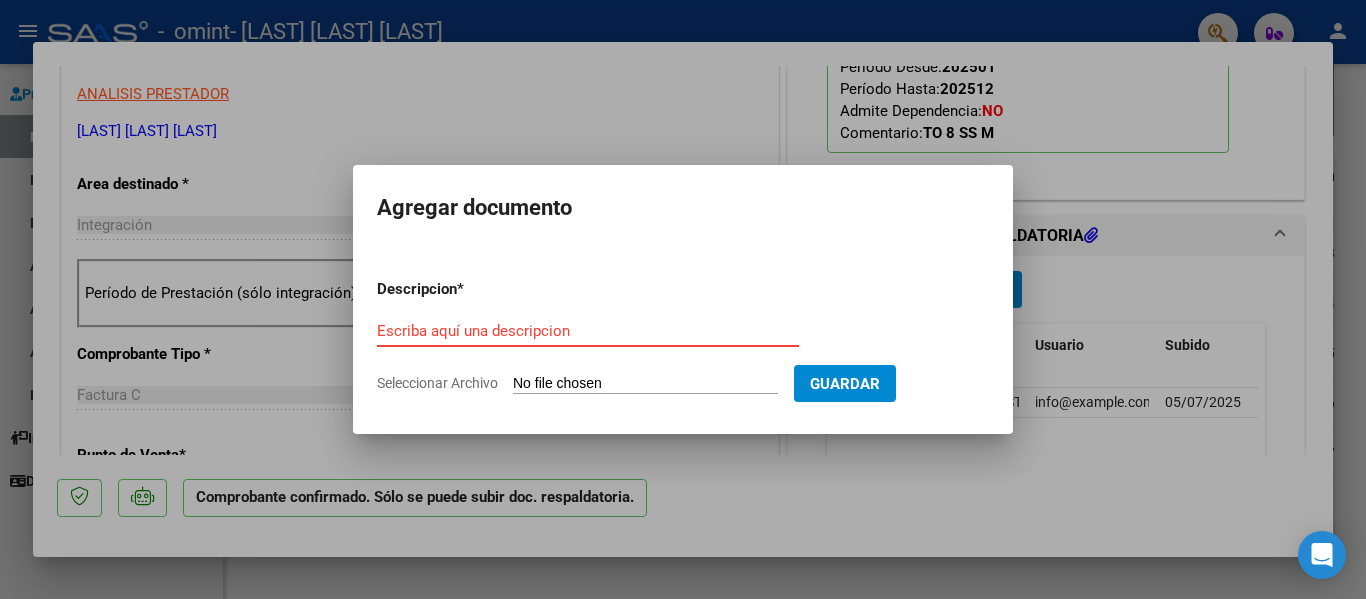 click on "Guardar" at bounding box center (845, 384) 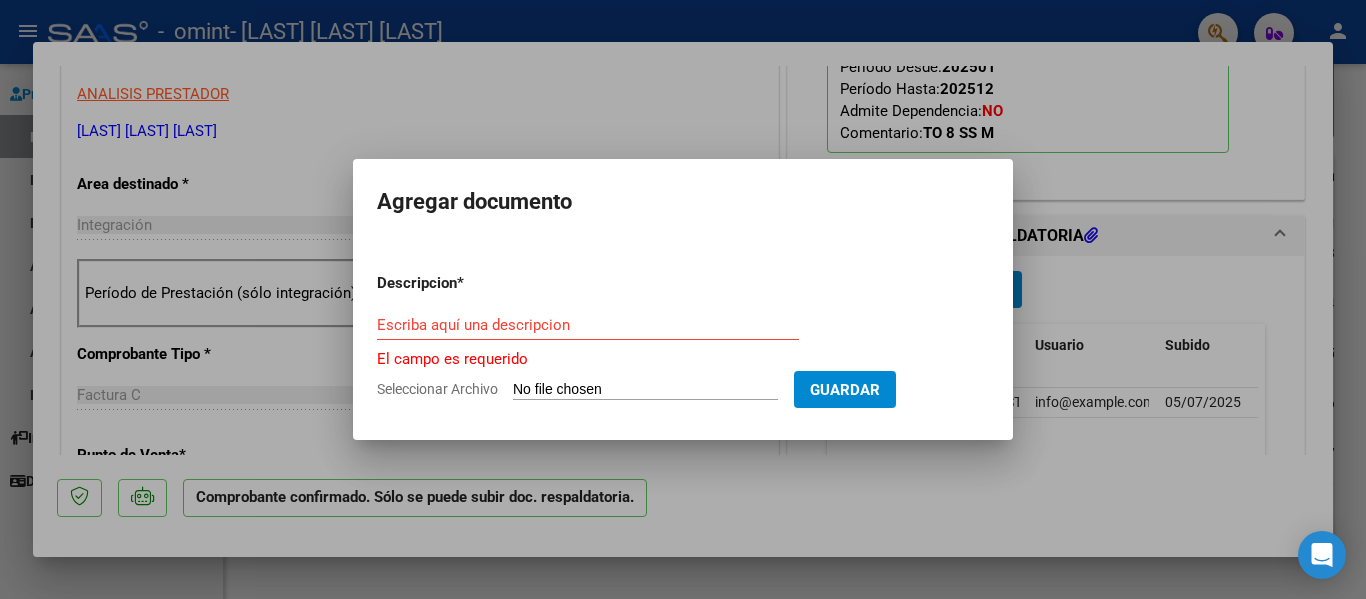 click on "Escriba aquí una descripcion" at bounding box center (588, 325) 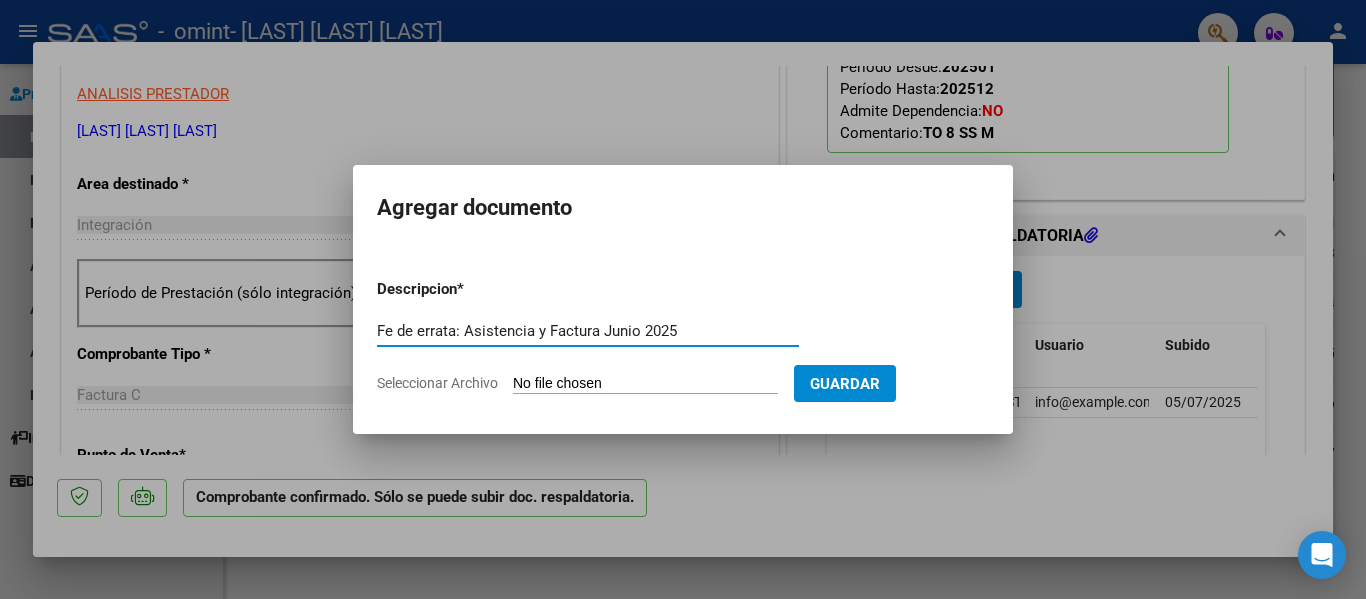 type on "Fe de errata: Asistencia y Factura Junio 2025" 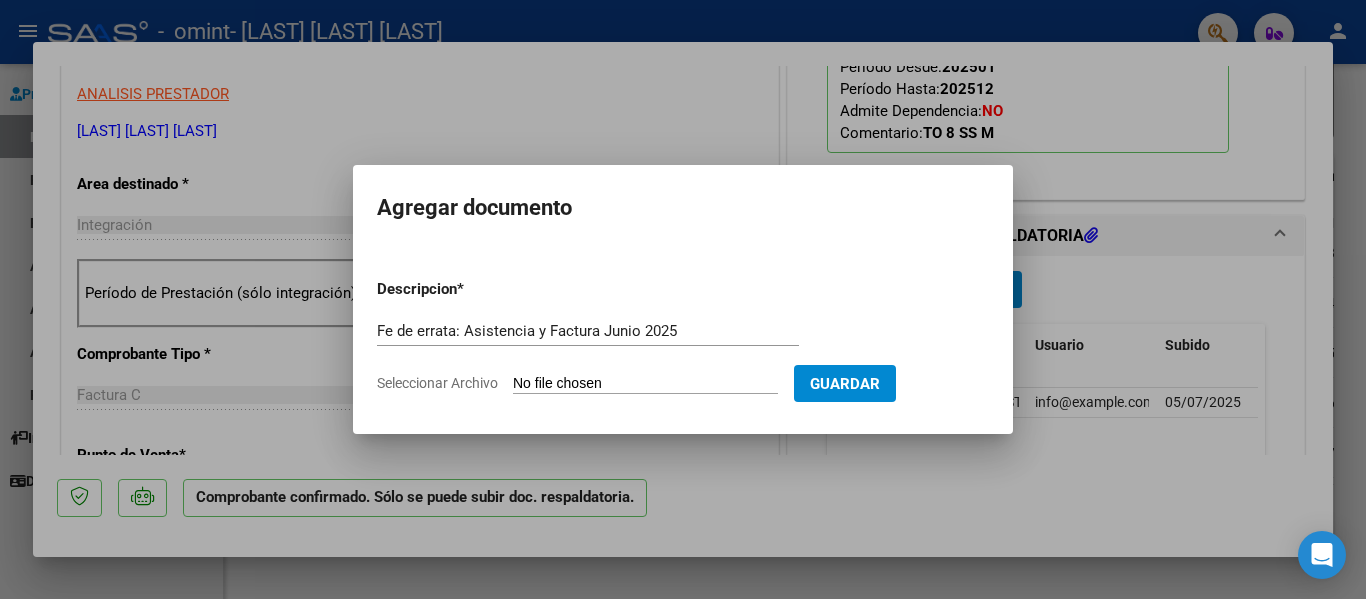 click on "Seleccionar Archivo" at bounding box center [645, 384] 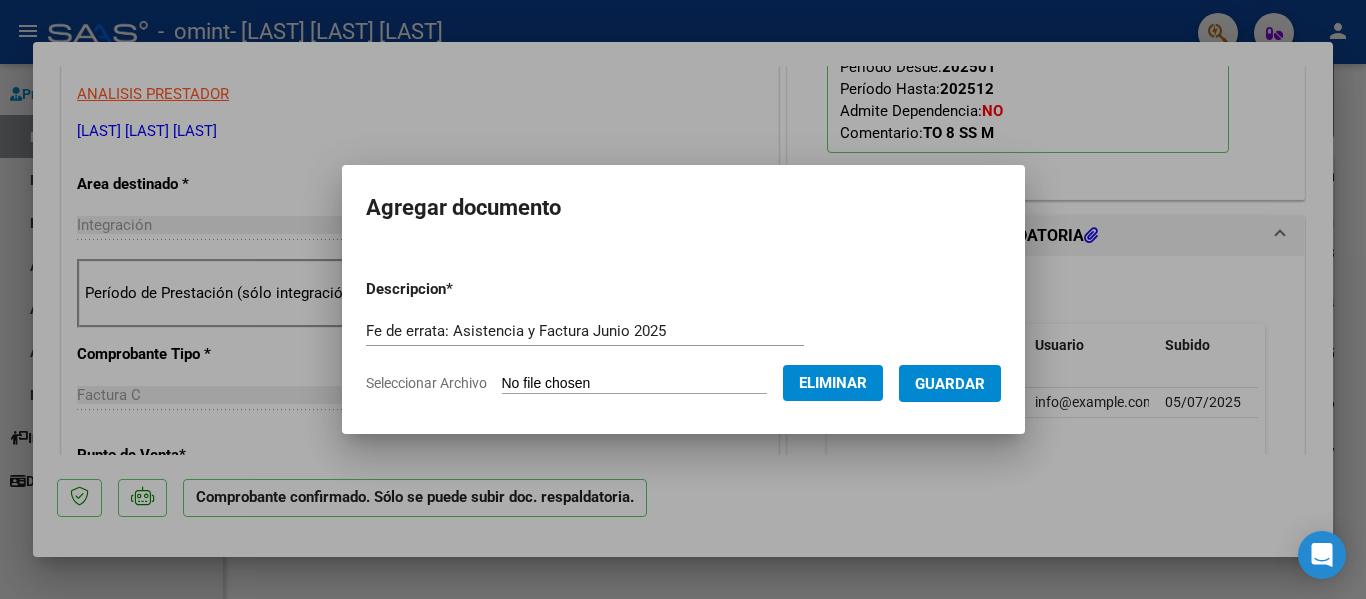 click on "Guardar" at bounding box center (950, 384) 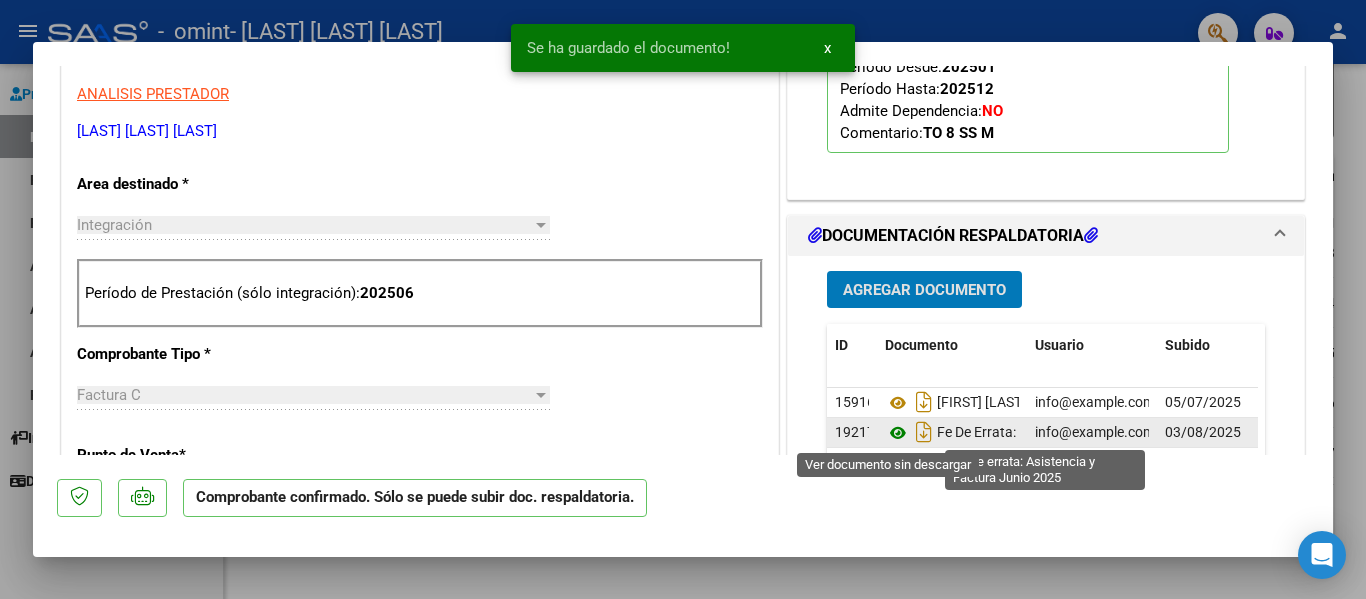 click 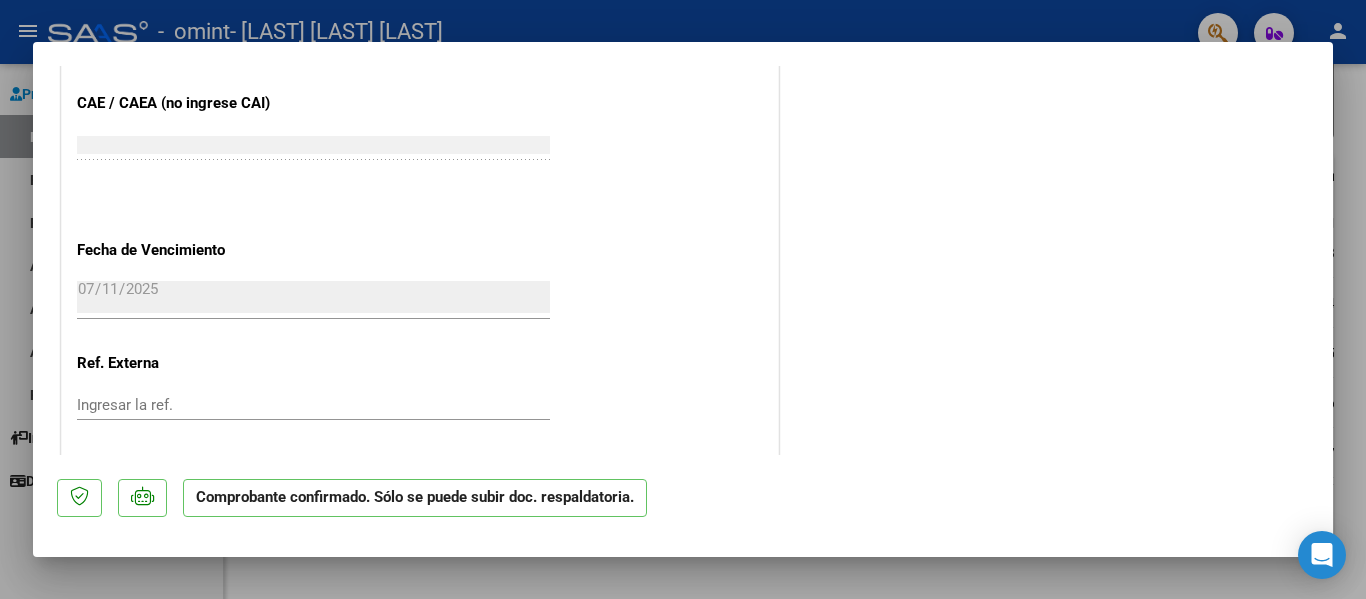 scroll, scrollTop: 1486, scrollLeft: 0, axis: vertical 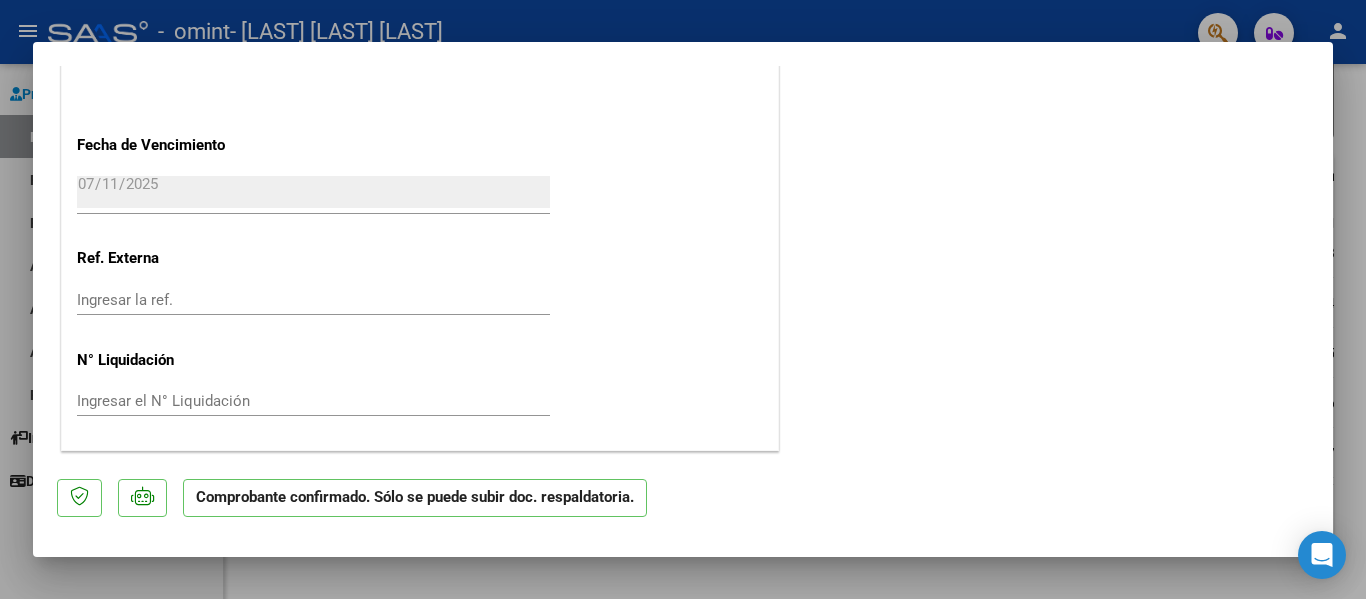 click at bounding box center [683, 299] 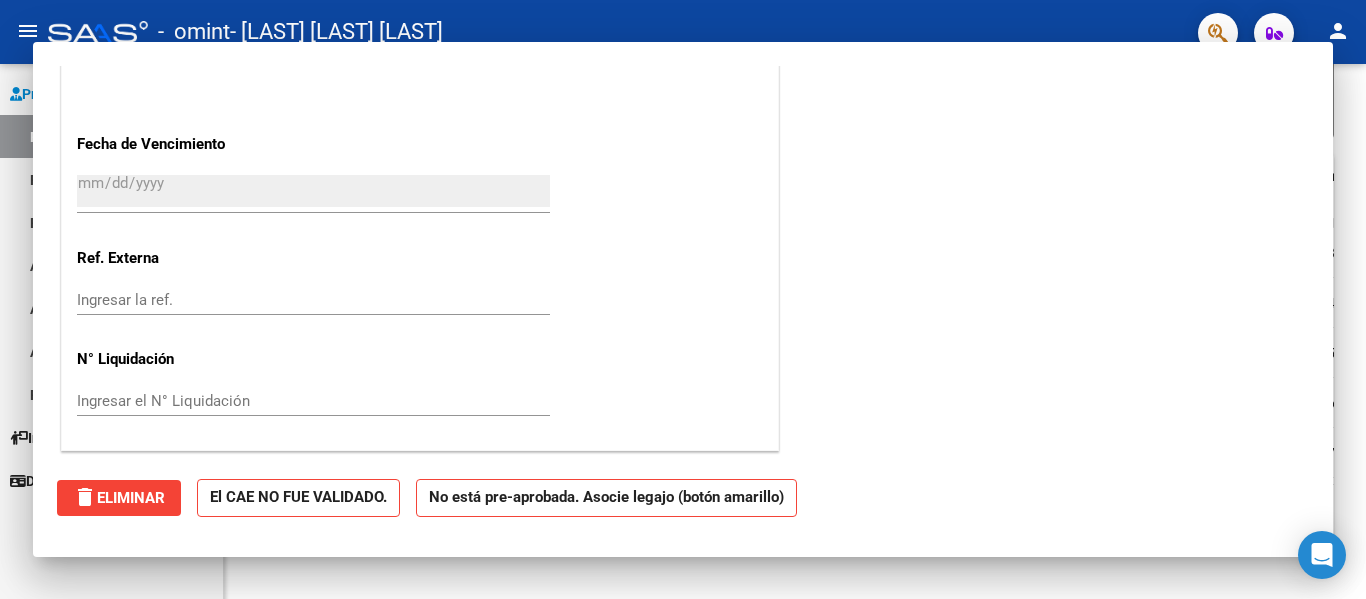 scroll, scrollTop: 1260, scrollLeft: 0, axis: vertical 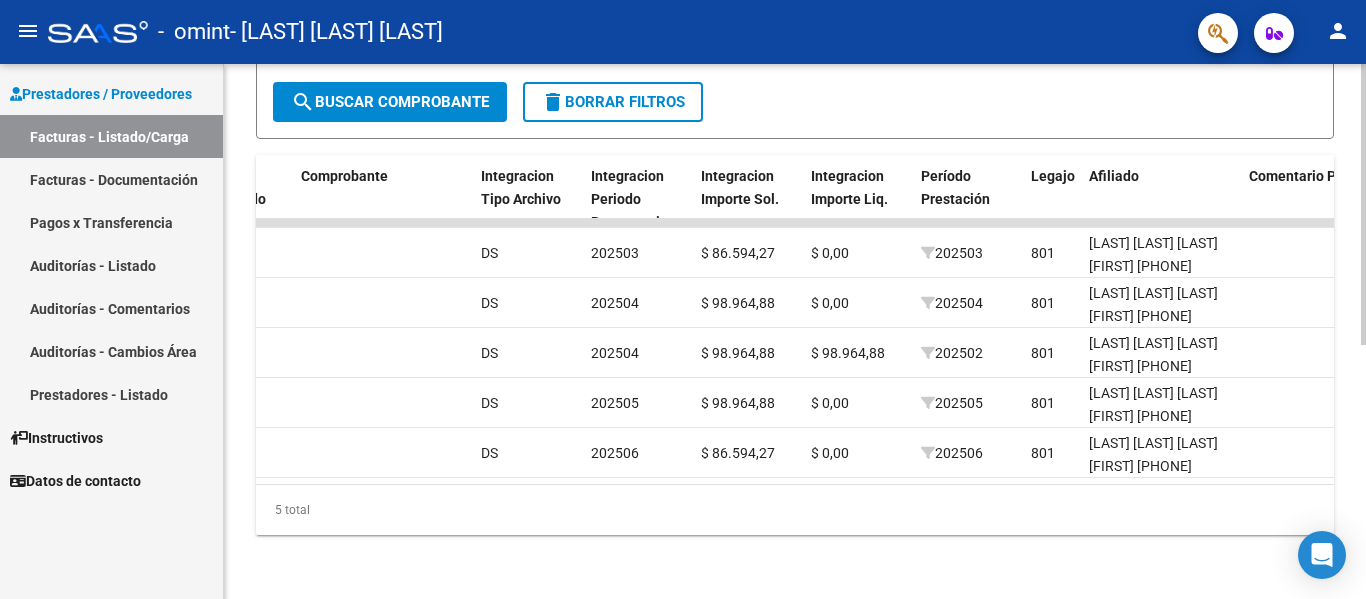 click on "5 total" 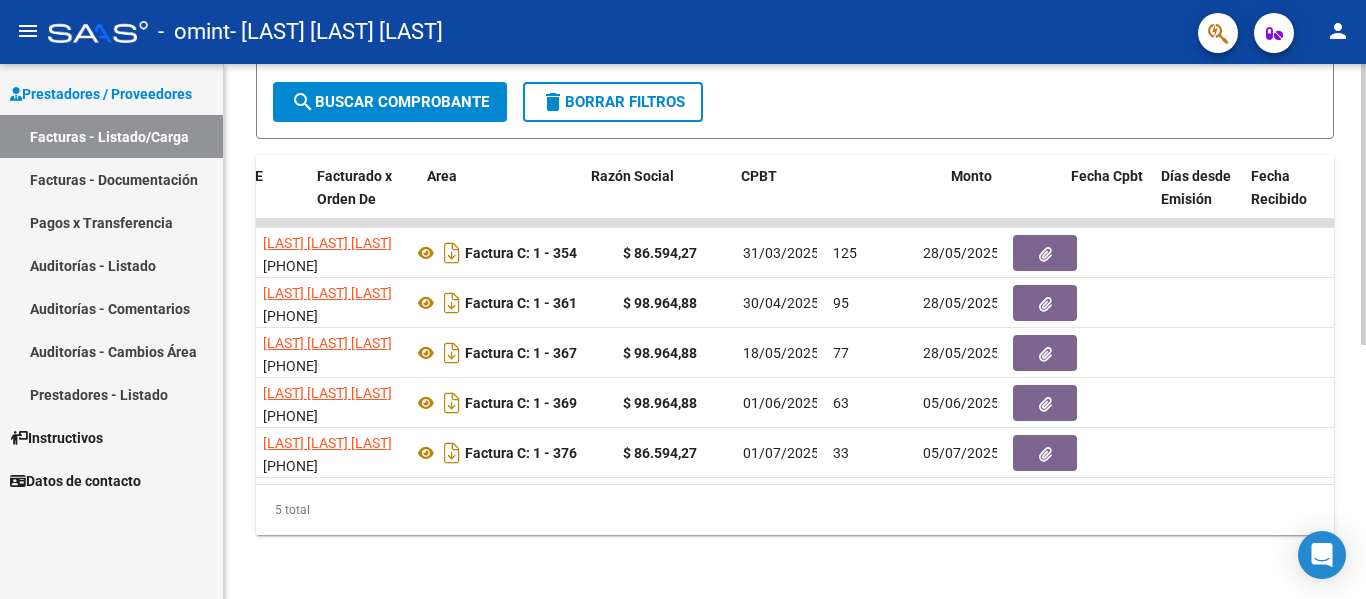 scroll, scrollTop: 0, scrollLeft: 226, axis: horizontal 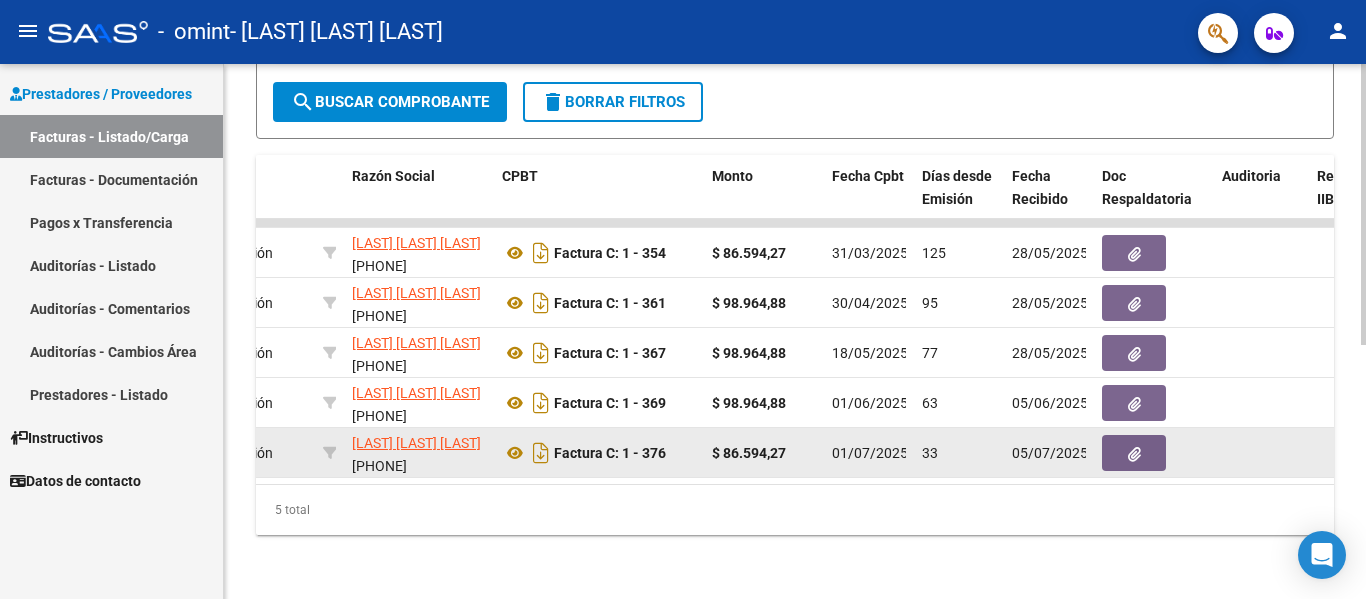 click 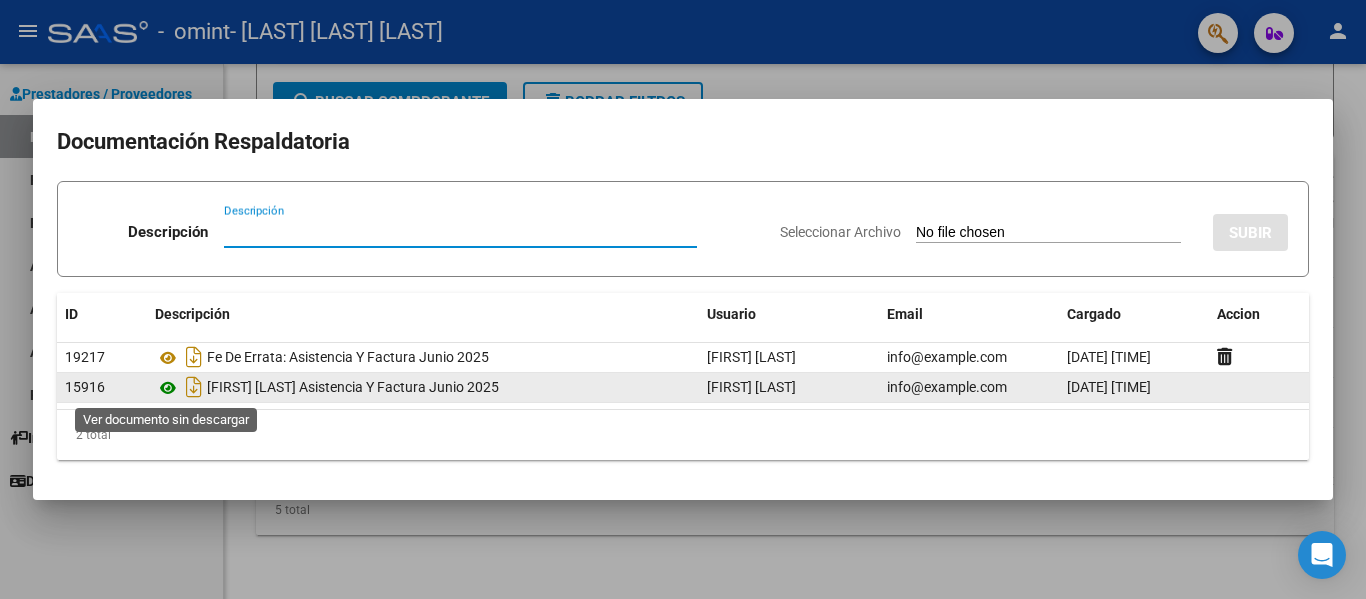 click 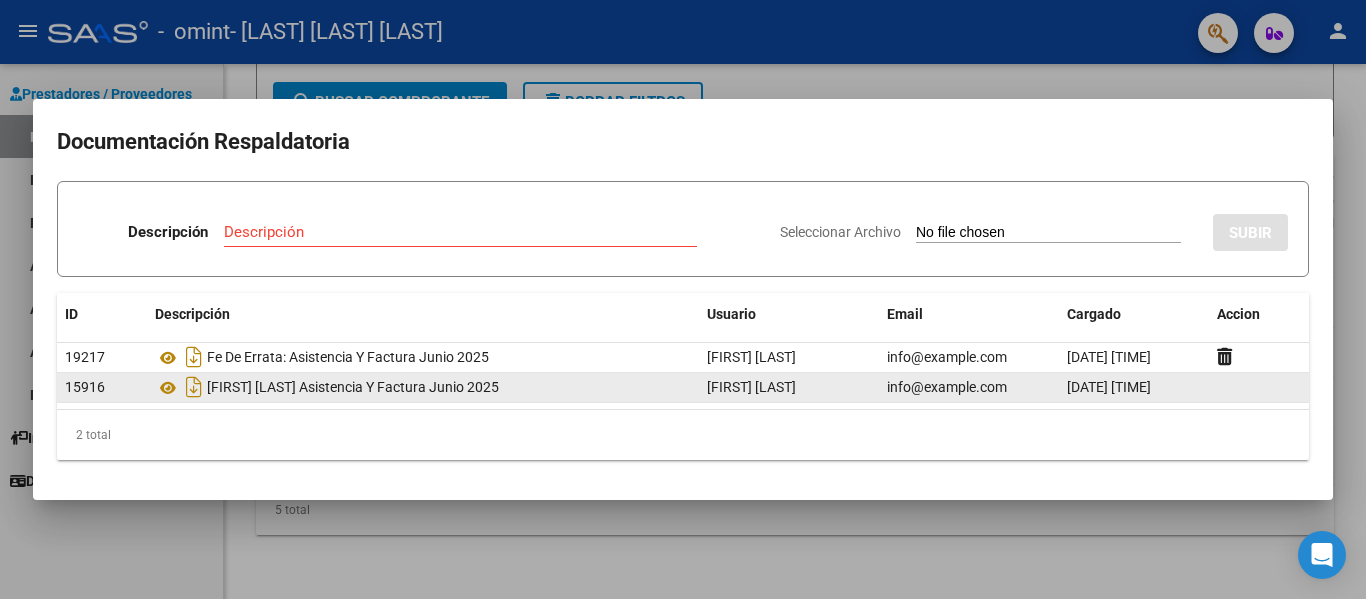click on "[DATE] [TIME]" 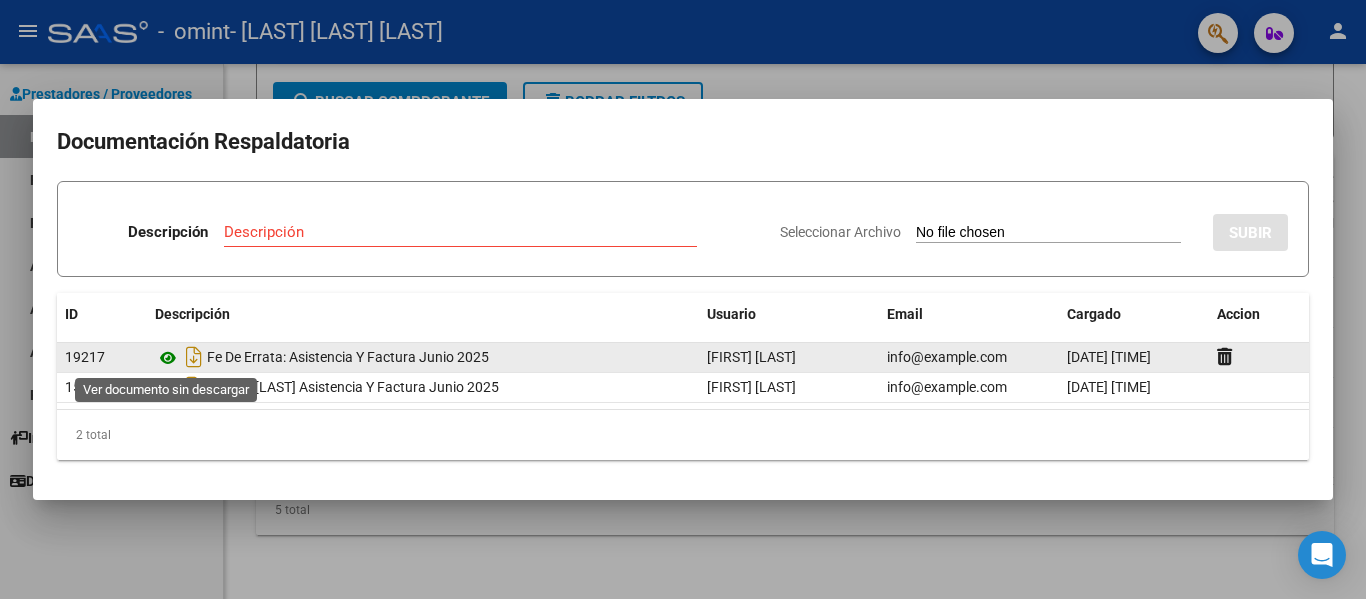 click 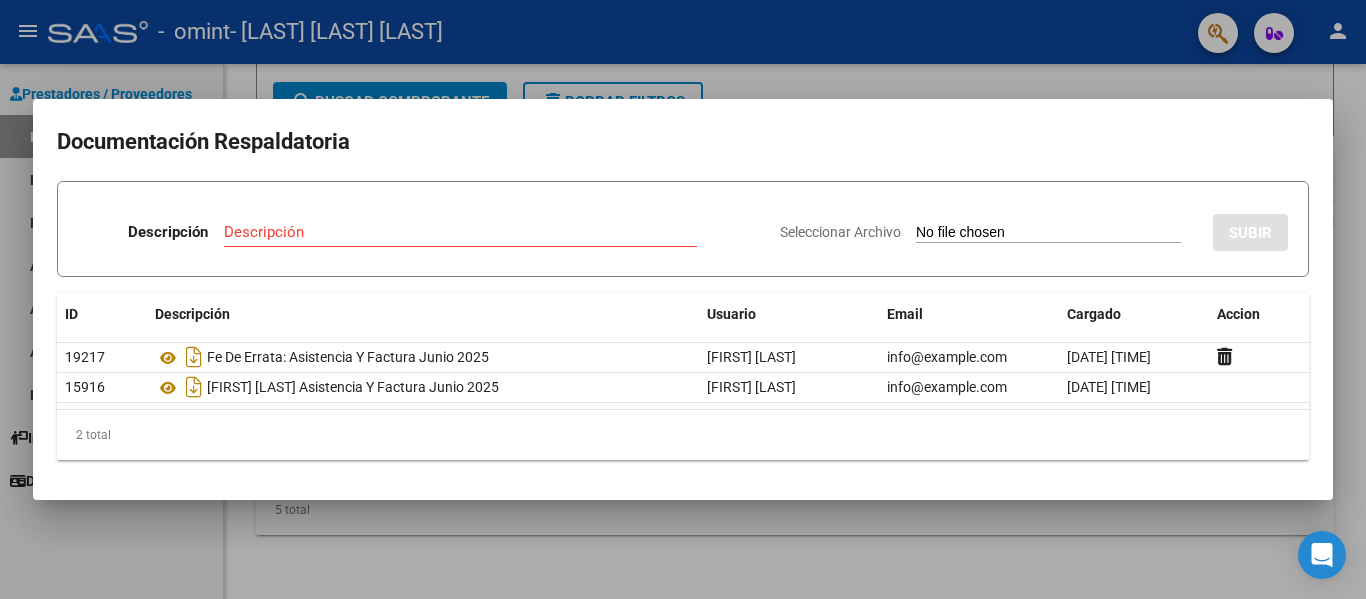click at bounding box center [683, 299] 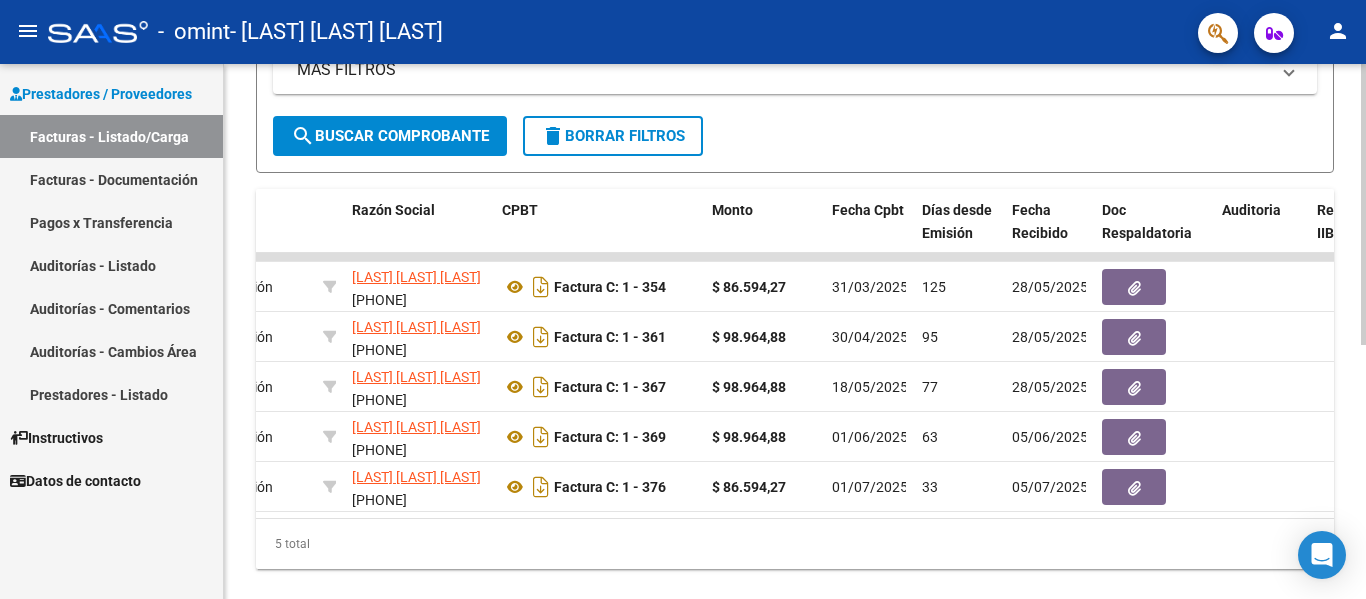 scroll, scrollTop: 483, scrollLeft: 0, axis: vertical 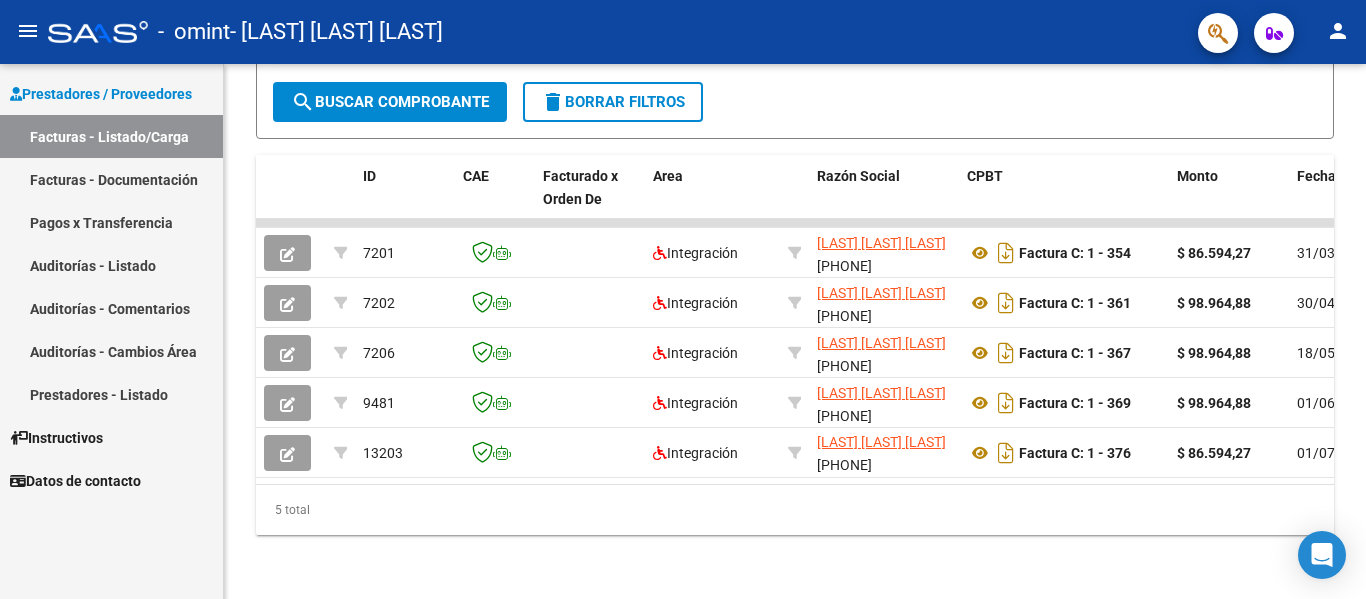 click on "Facturas - Documentación" at bounding box center [111, 179] 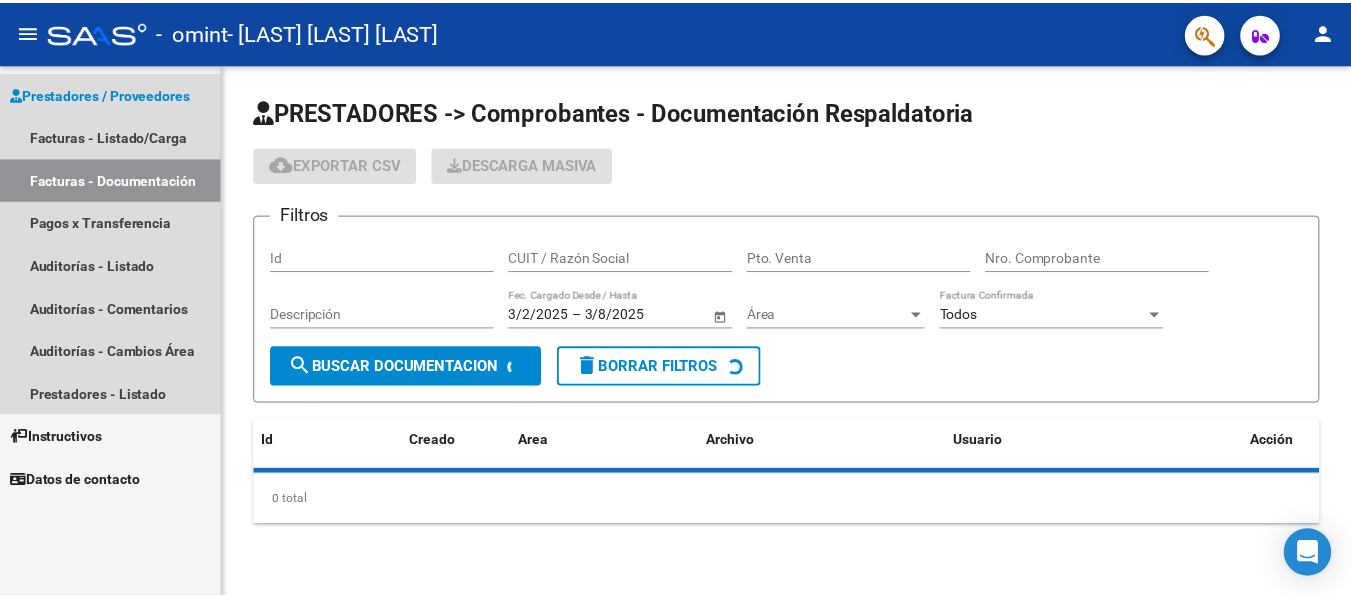 scroll, scrollTop: 0, scrollLeft: 0, axis: both 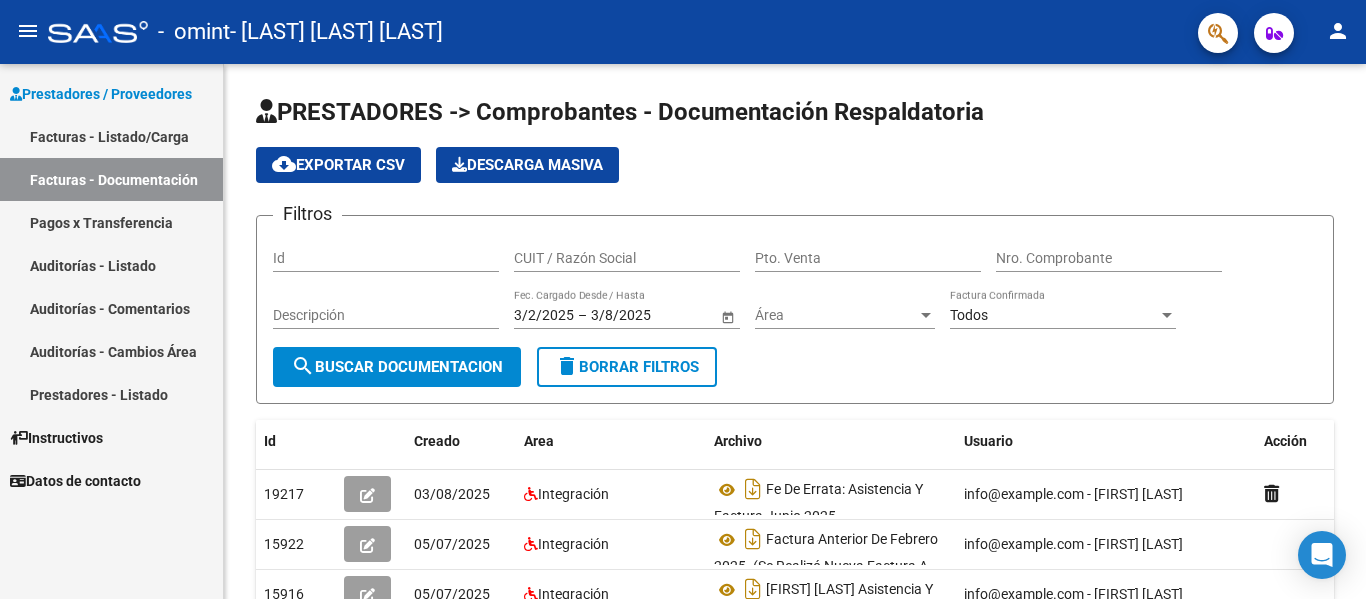 click on "person" 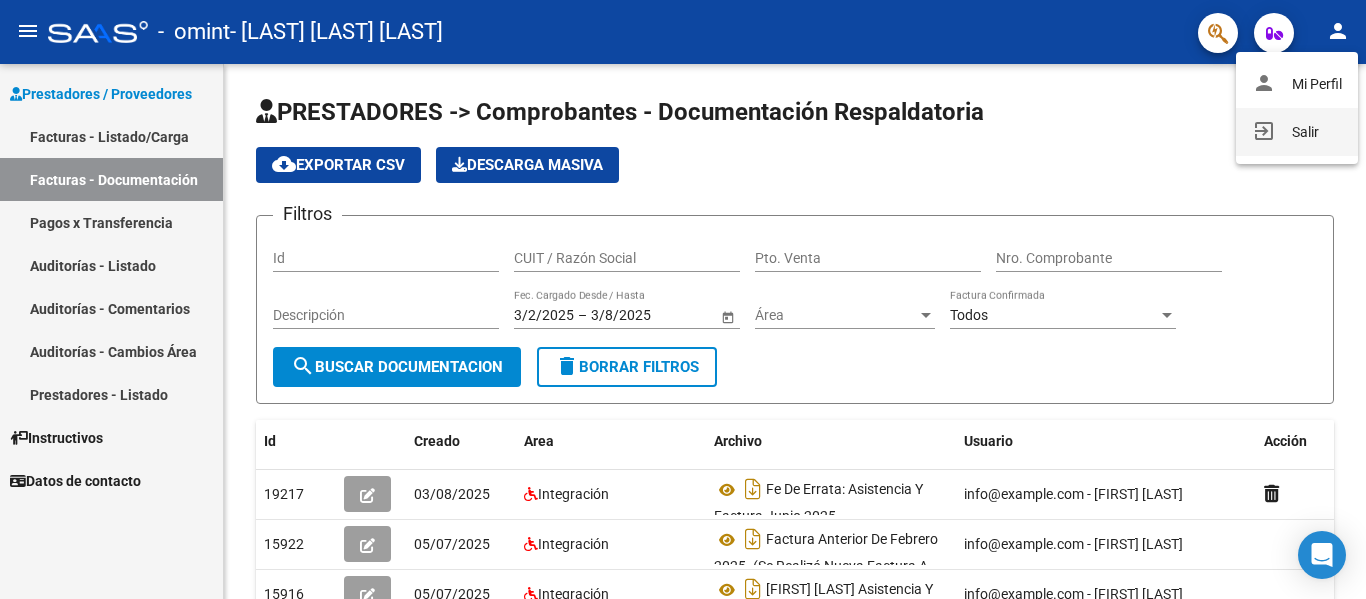 click on "exit_to_app  Salir" at bounding box center (1297, 132) 